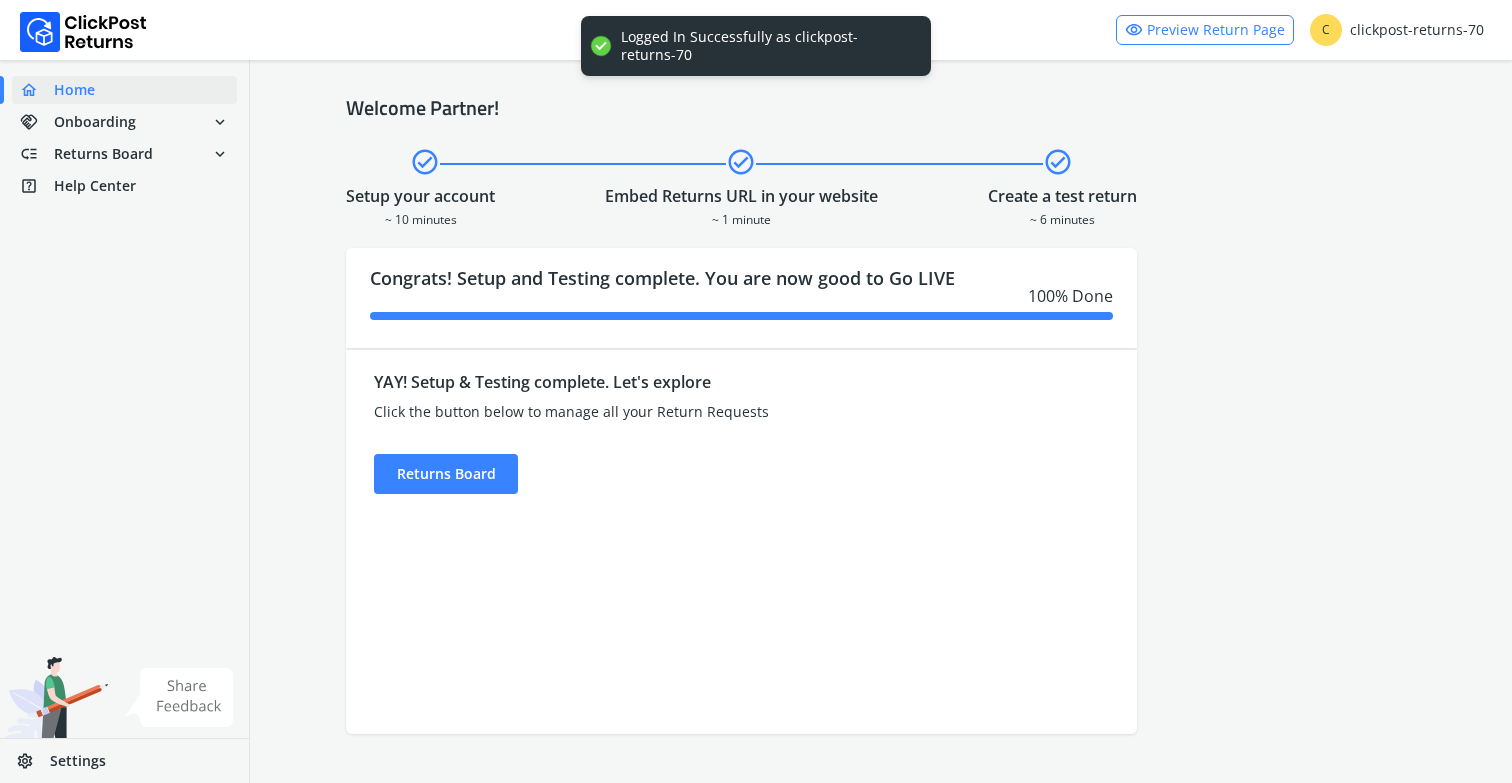 scroll, scrollTop: 0, scrollLeft: 0, axis: both 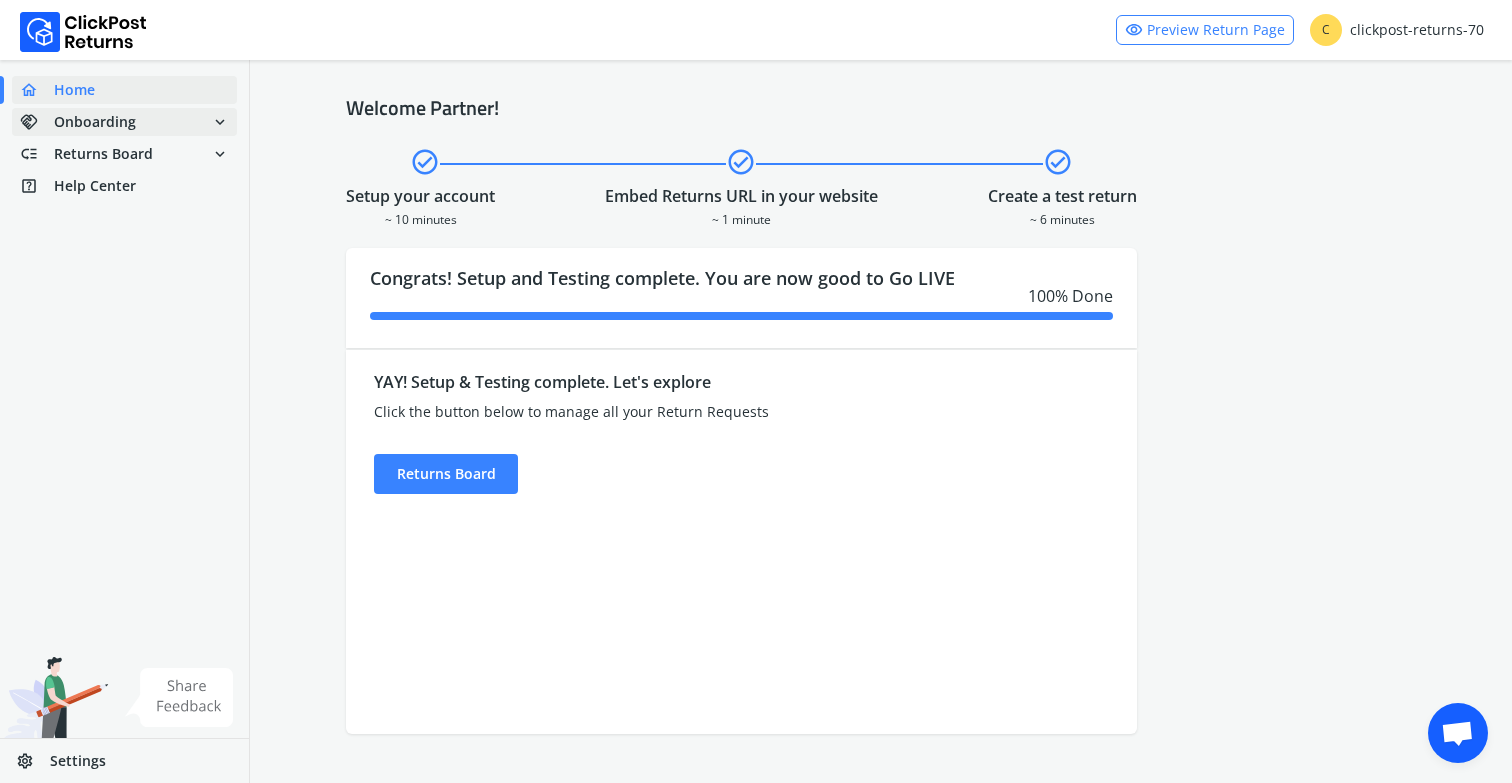 click on "handshake Onboarding" at bounding box center [78, 122] 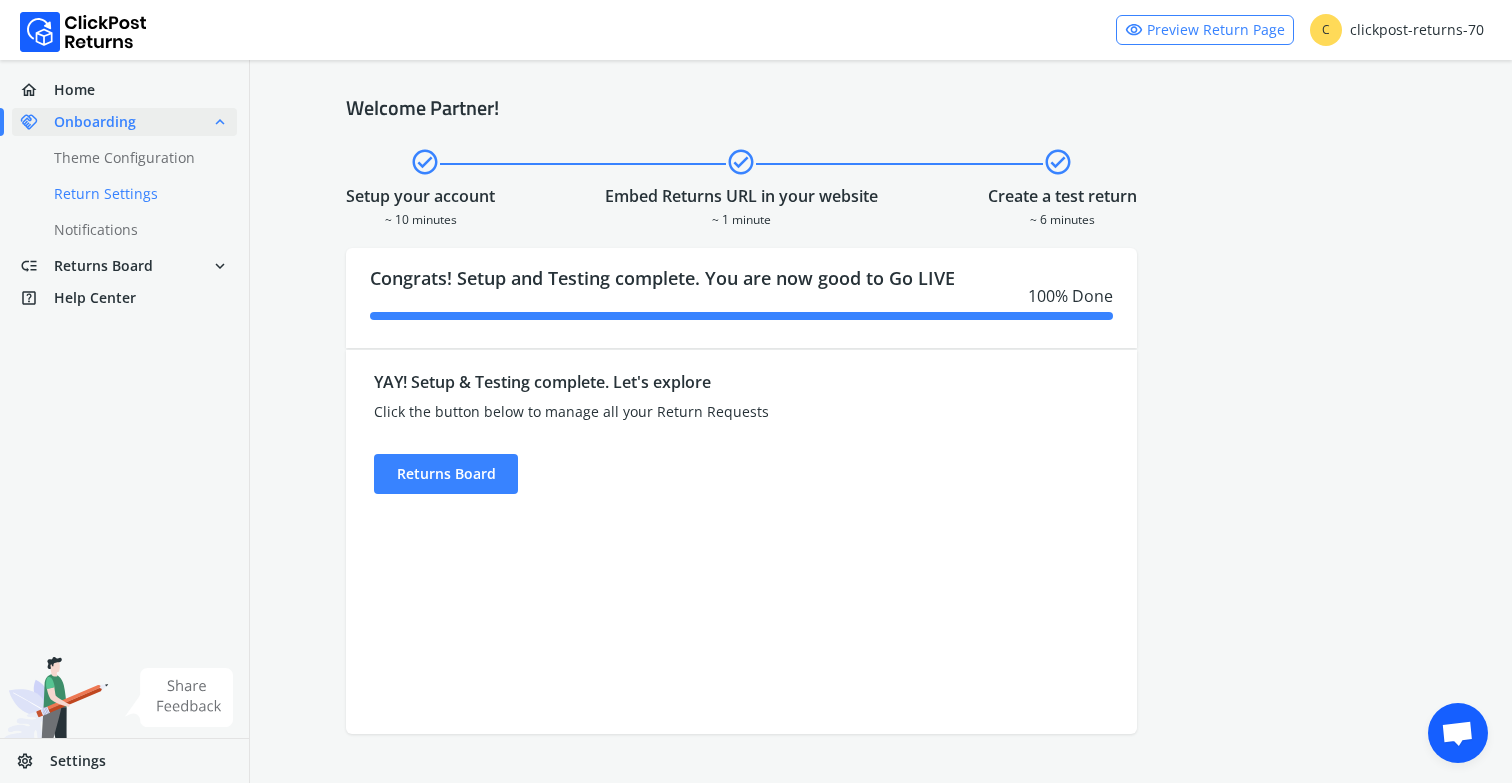 click on "done Return Settings" at bounding box center [136, 194] 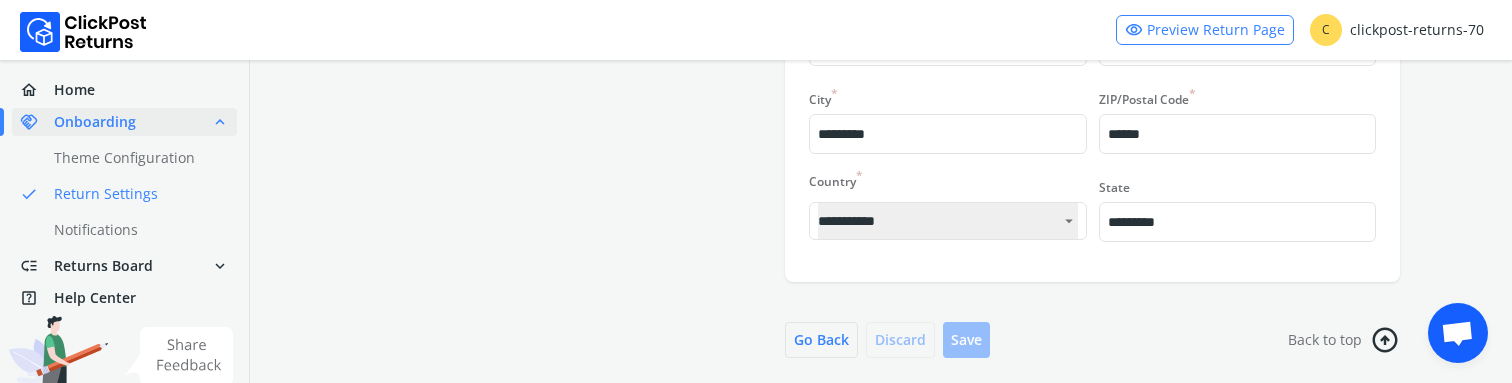 scroll, scrollTop: 1474, scrollLeft: 0, axis: vertical 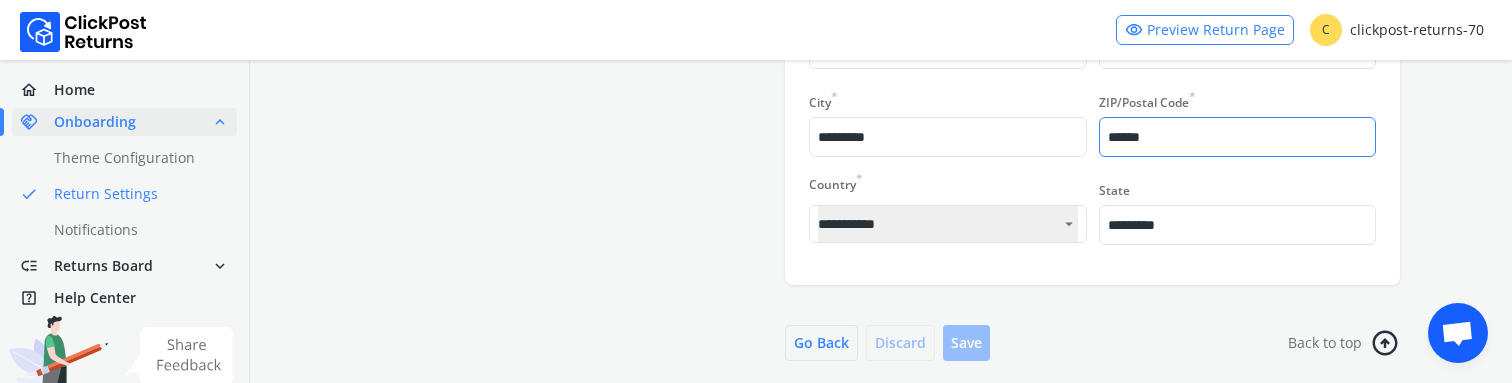 click on "******" at bounding box center (1237, 137) 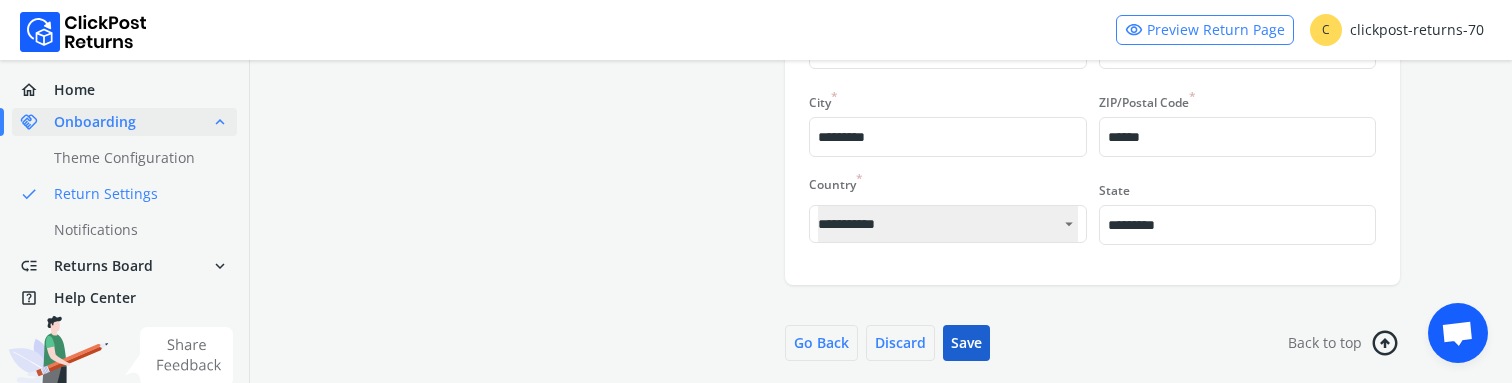 click on "Save" at bounding box center [966, 343] 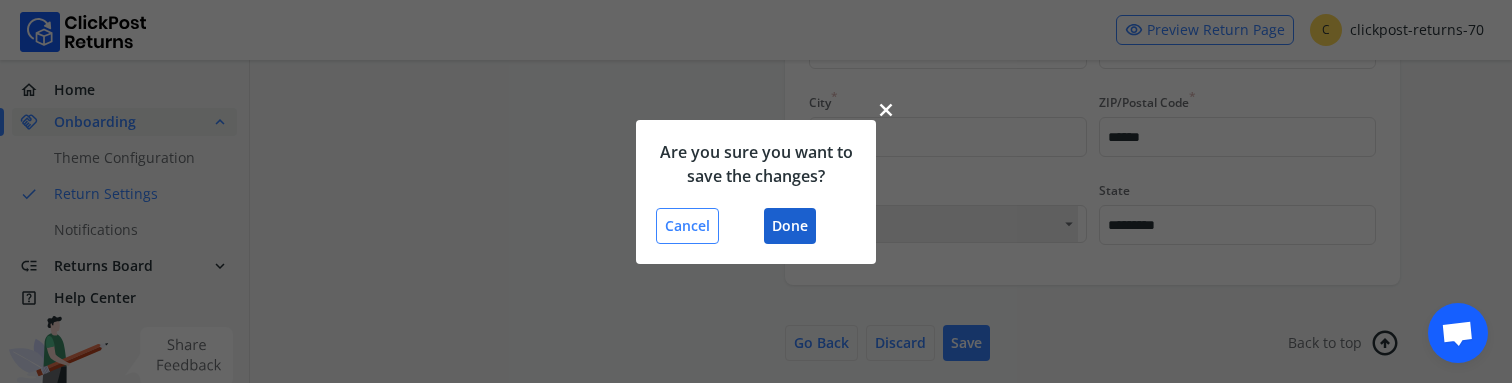 click on "Done" at bounding box center [790, 226] 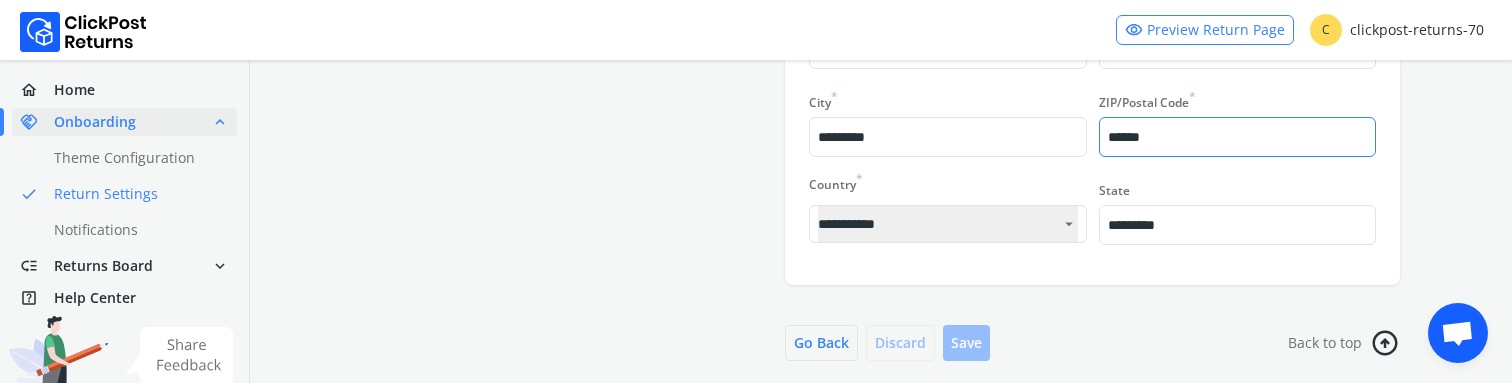 click on "******" at bounding box center [1237, 137] 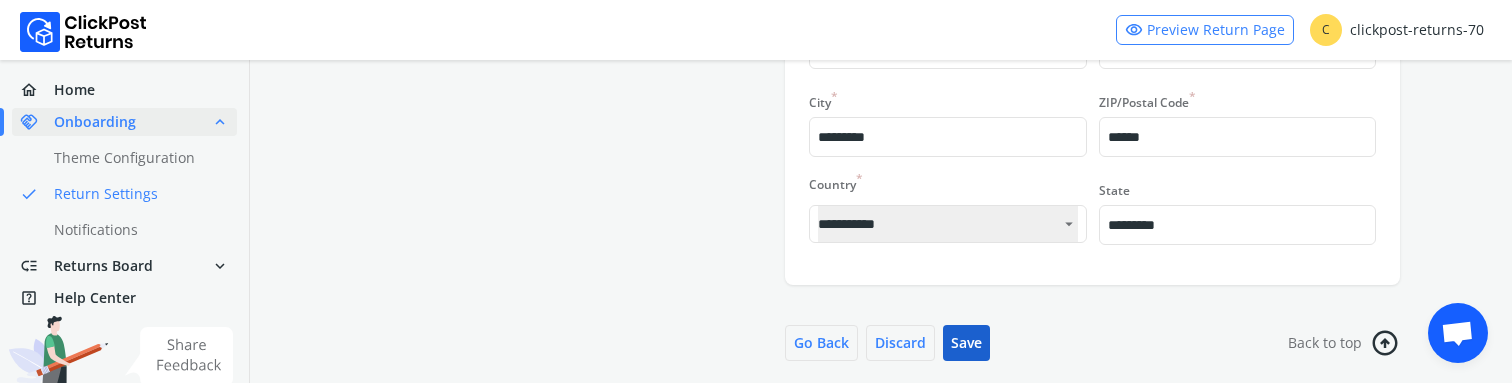 type on "******" 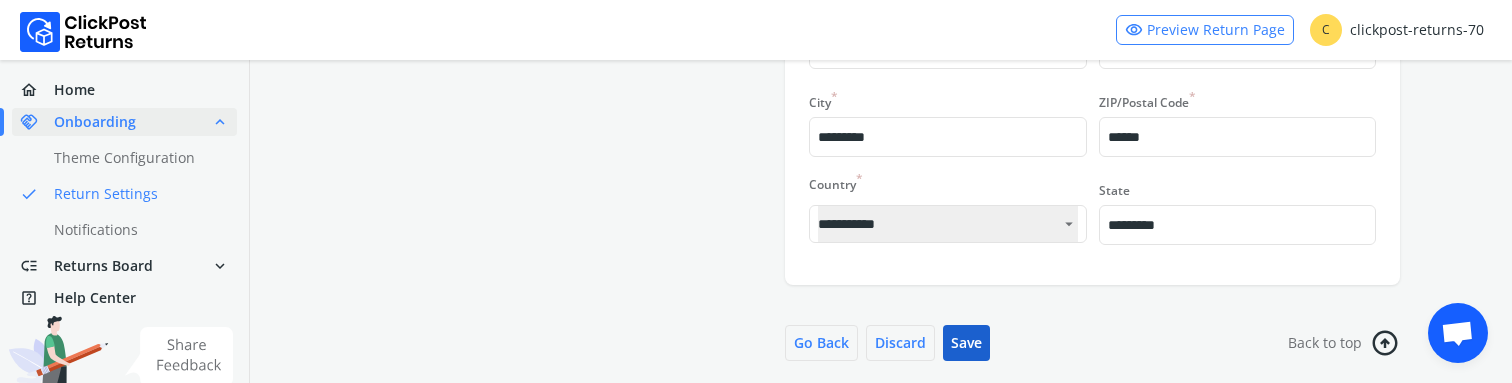 click on "Save" at bounding box center [966, 343] 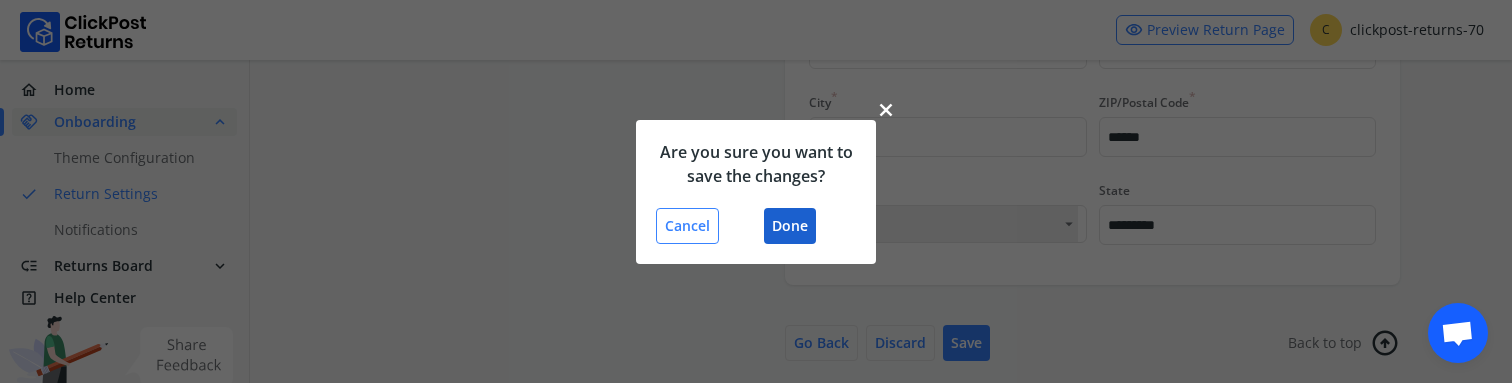 click on "Done" at bounding box center [790, 226] 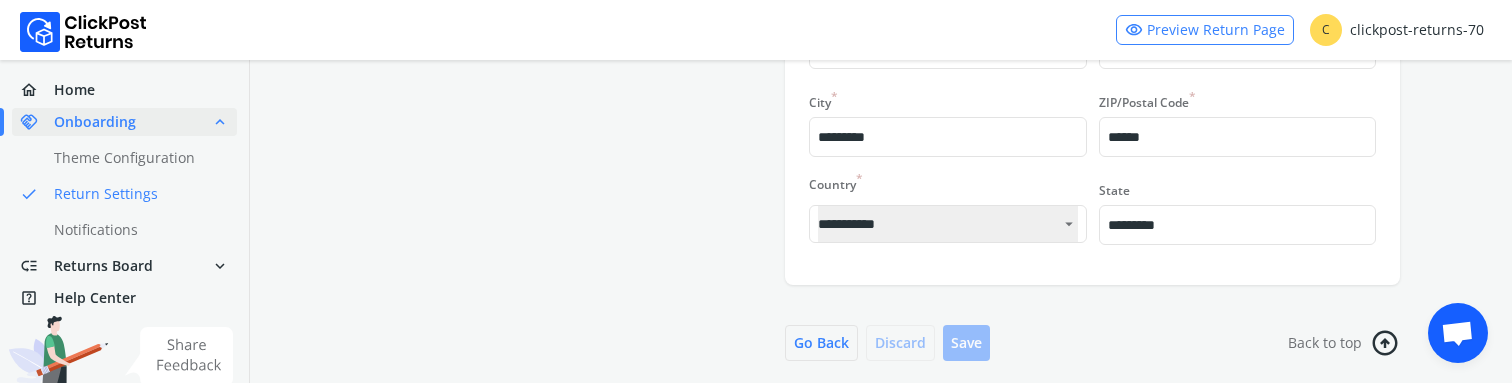 scroll, scrollTop: 59, scrollLeft: 0, axis: vertical 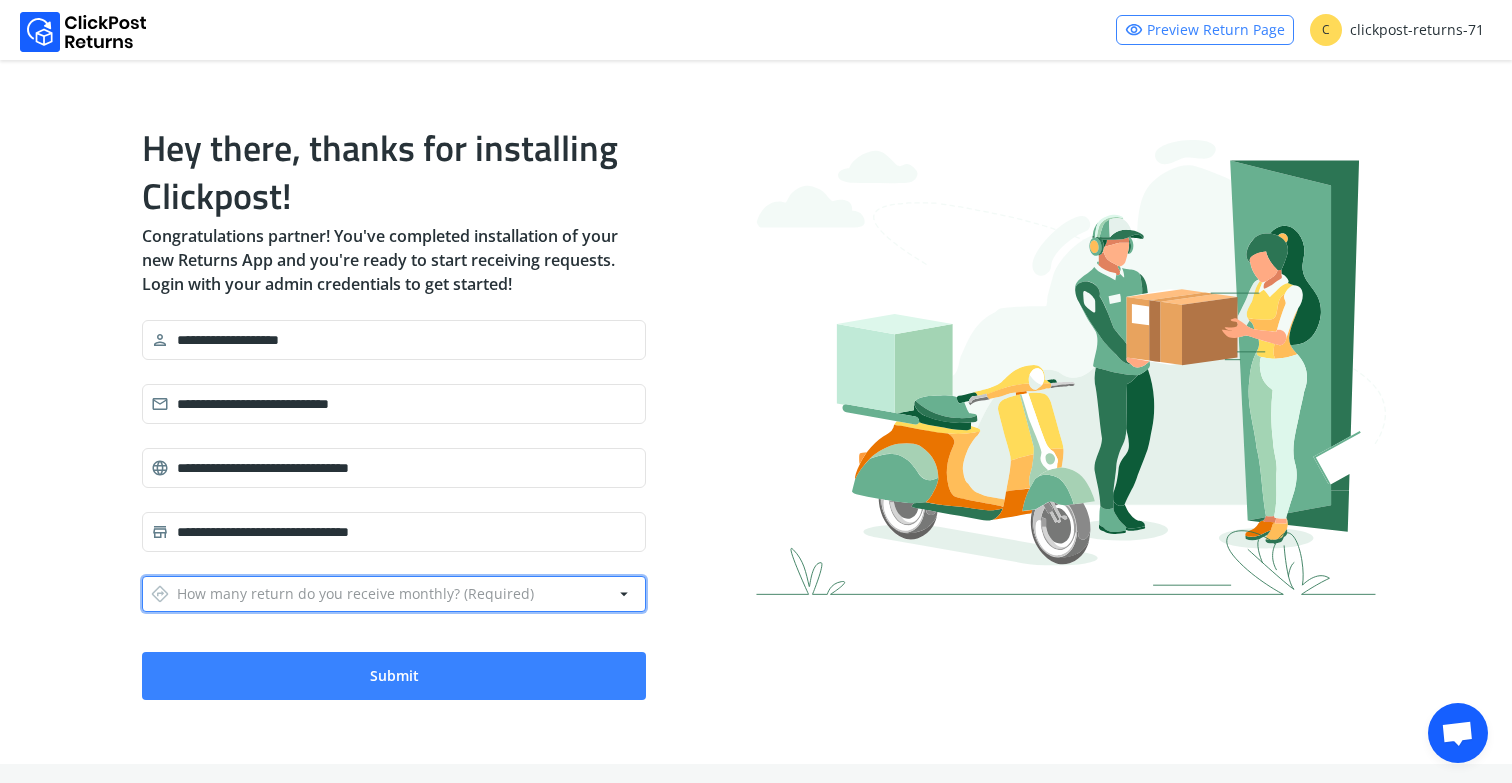 click on "directions How many return do you receive monthly? (Required)" at bounding box center (342, 594) 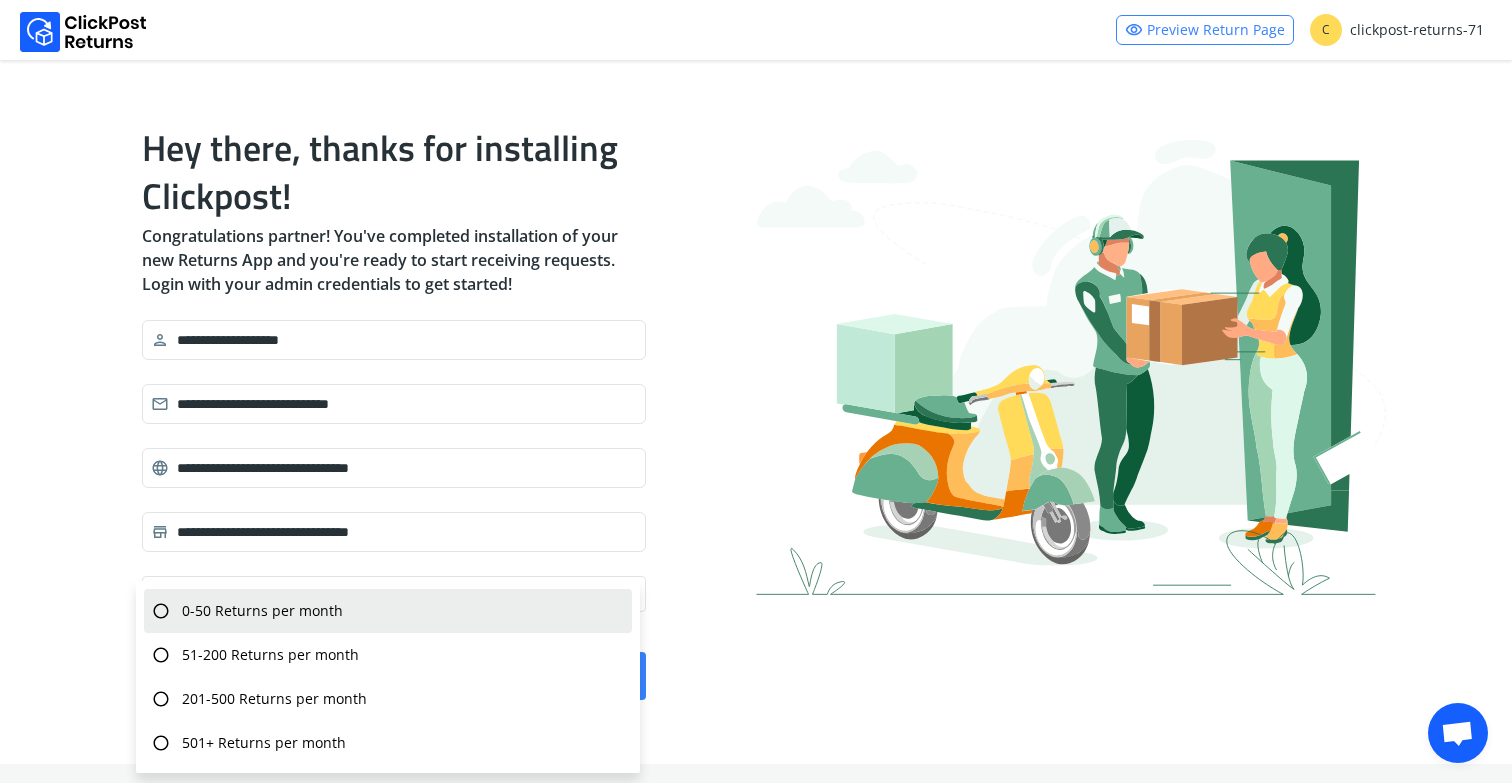 click on "0-50 Returns per month" at bounding box center [262, 611] 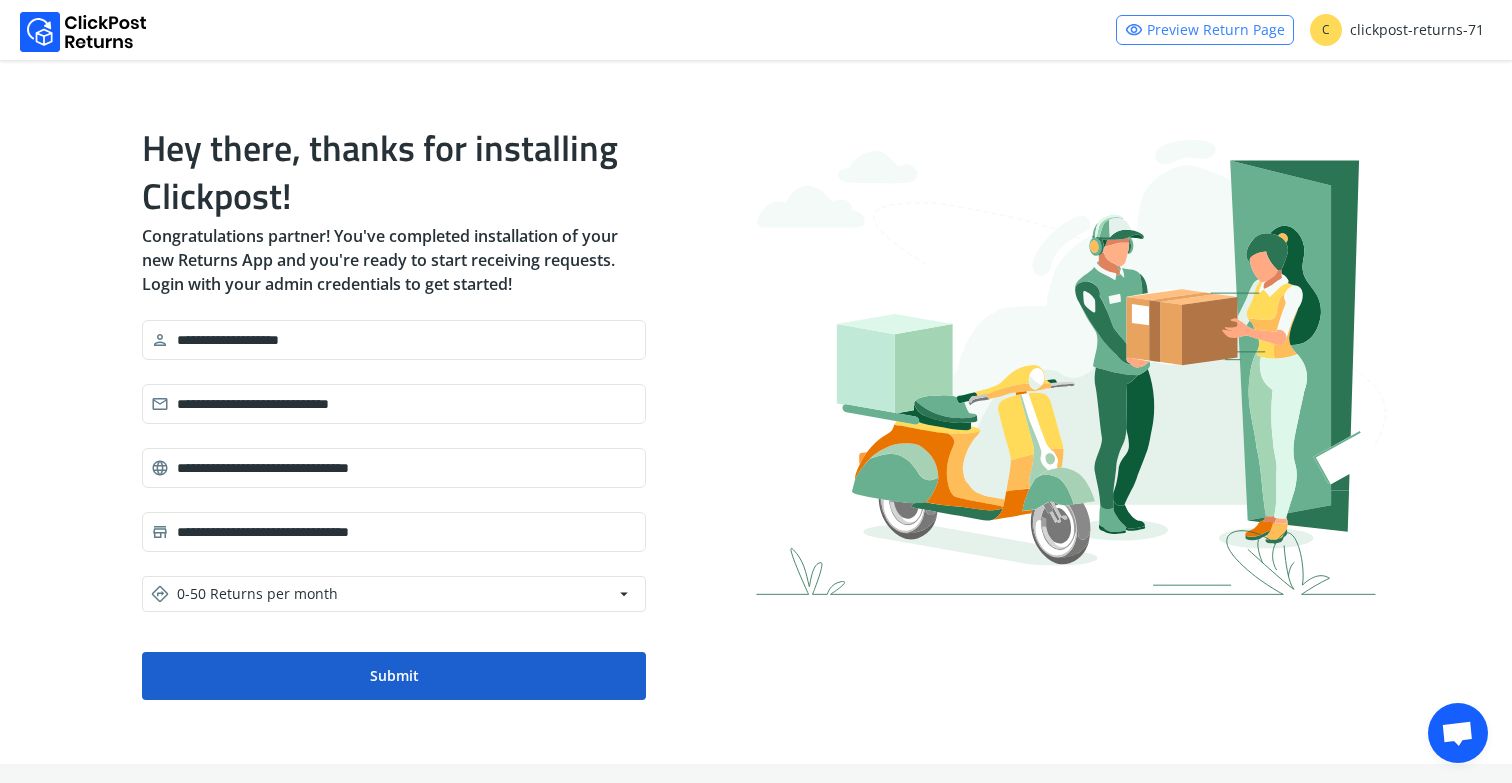 click on "Submit" at bounding box center (394, 676) 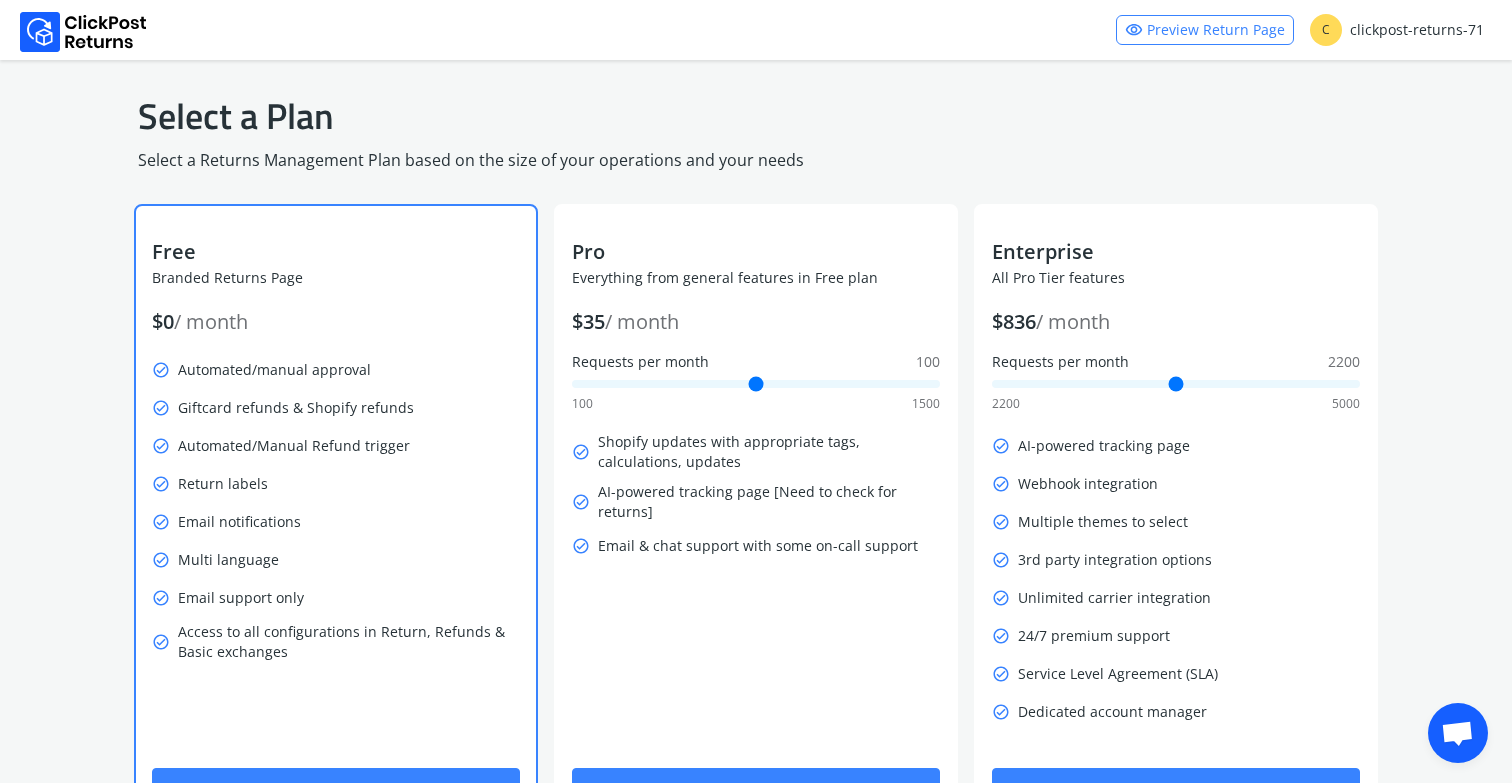 scroll, scrollTop: 105, scrollLeft: 0, axis: vertical 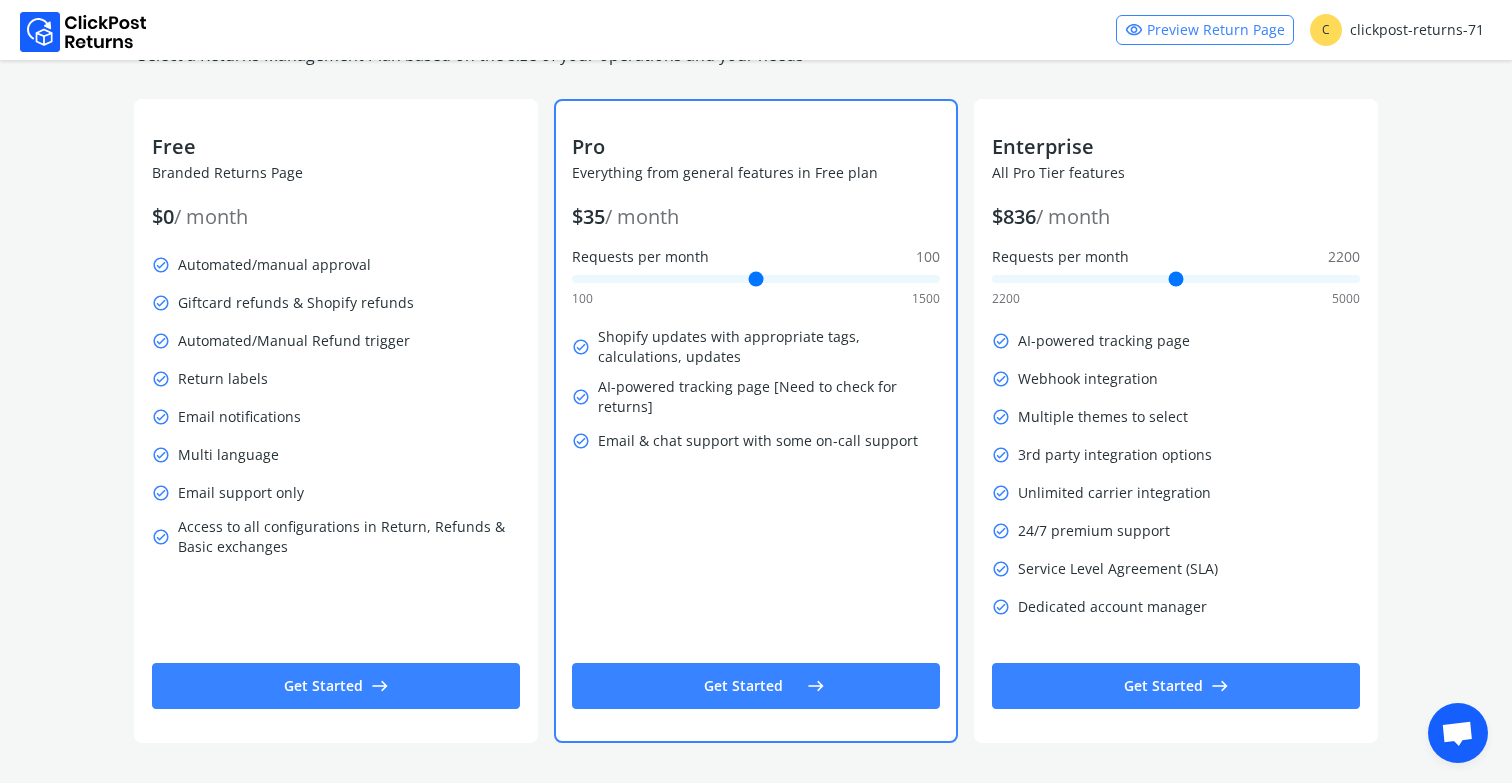 click on "Get Started east" at bounding box center (336, 686) 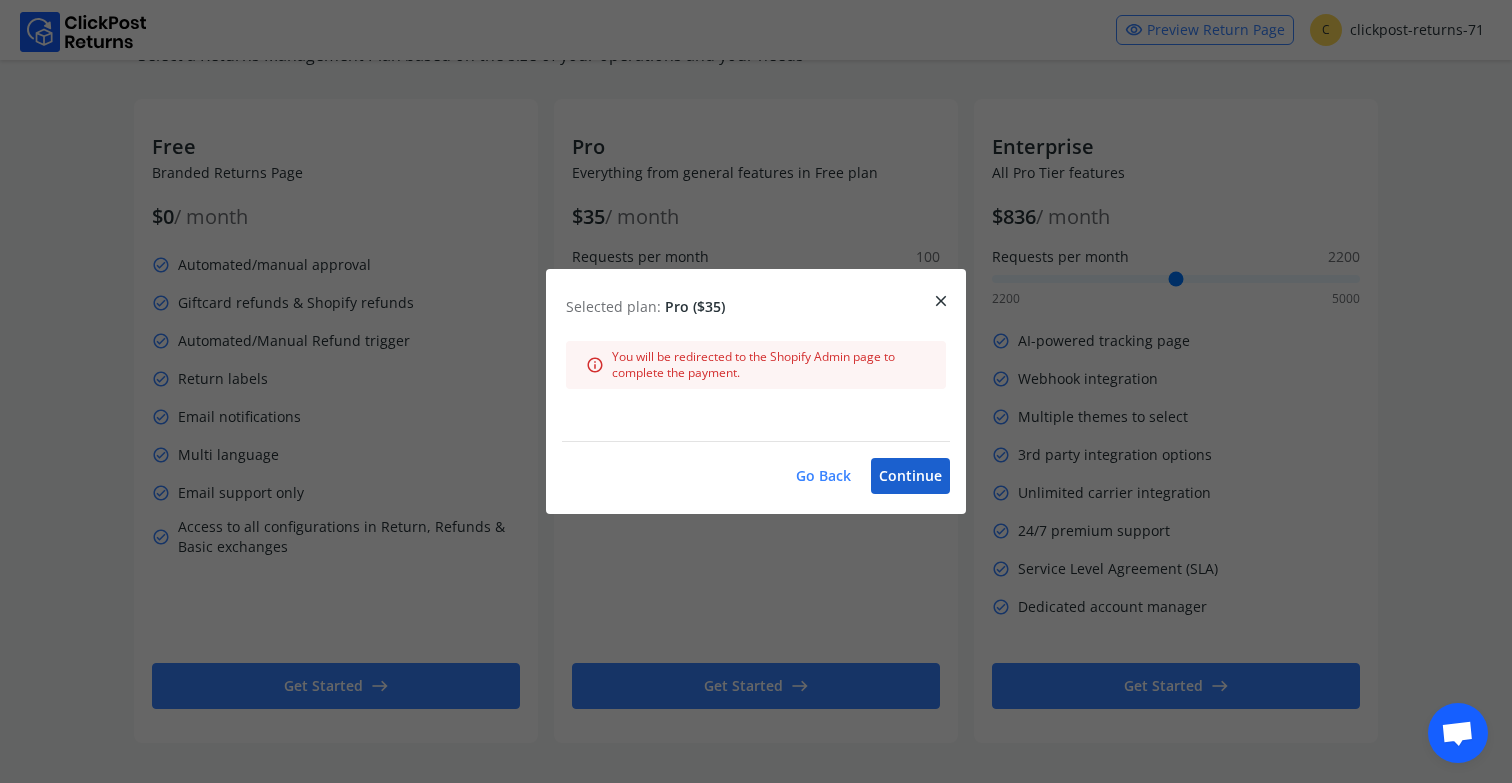 click on "Continue" at bounding box center [910, 476] 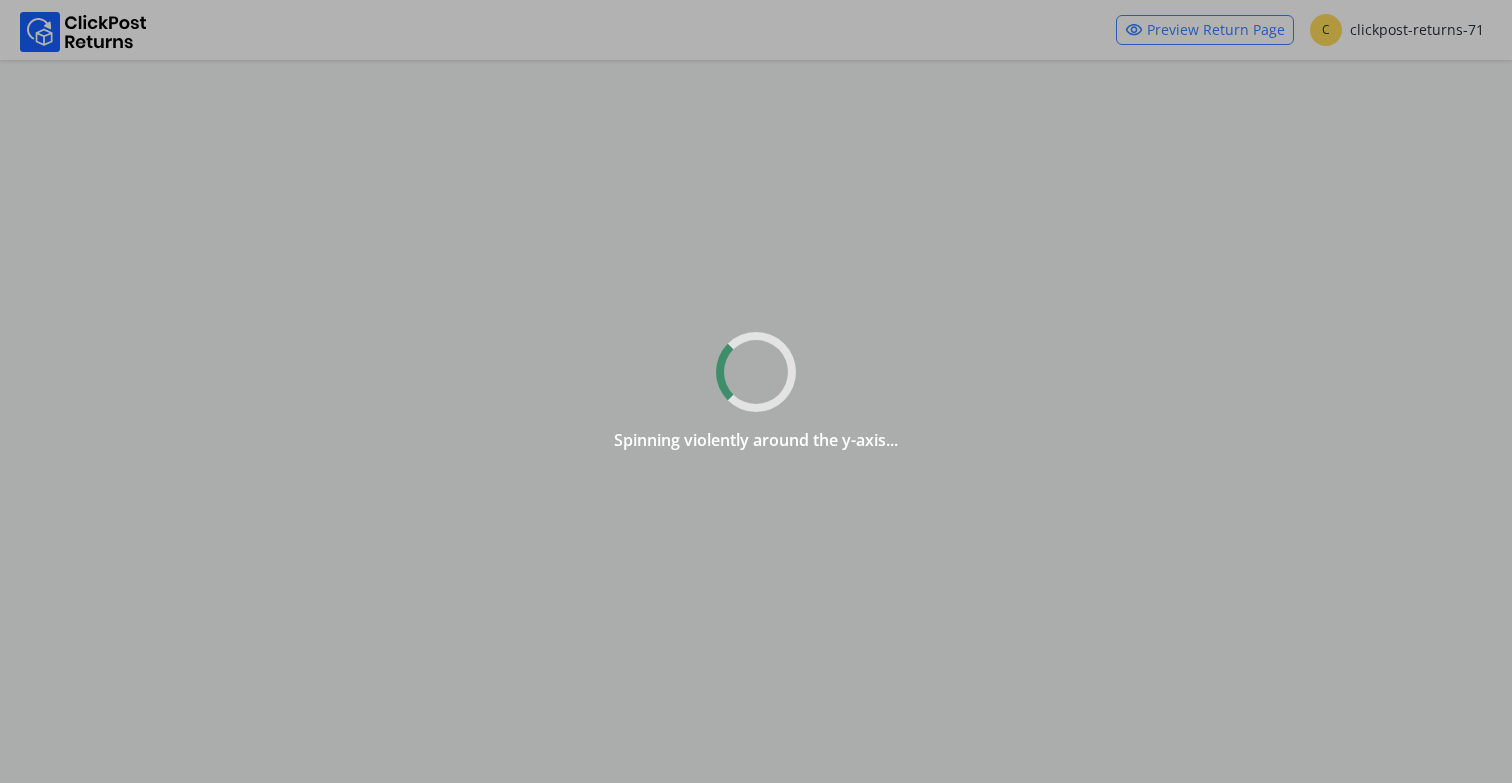 scroll, scrollTop: 0, scrollLeft: 0, axis: both 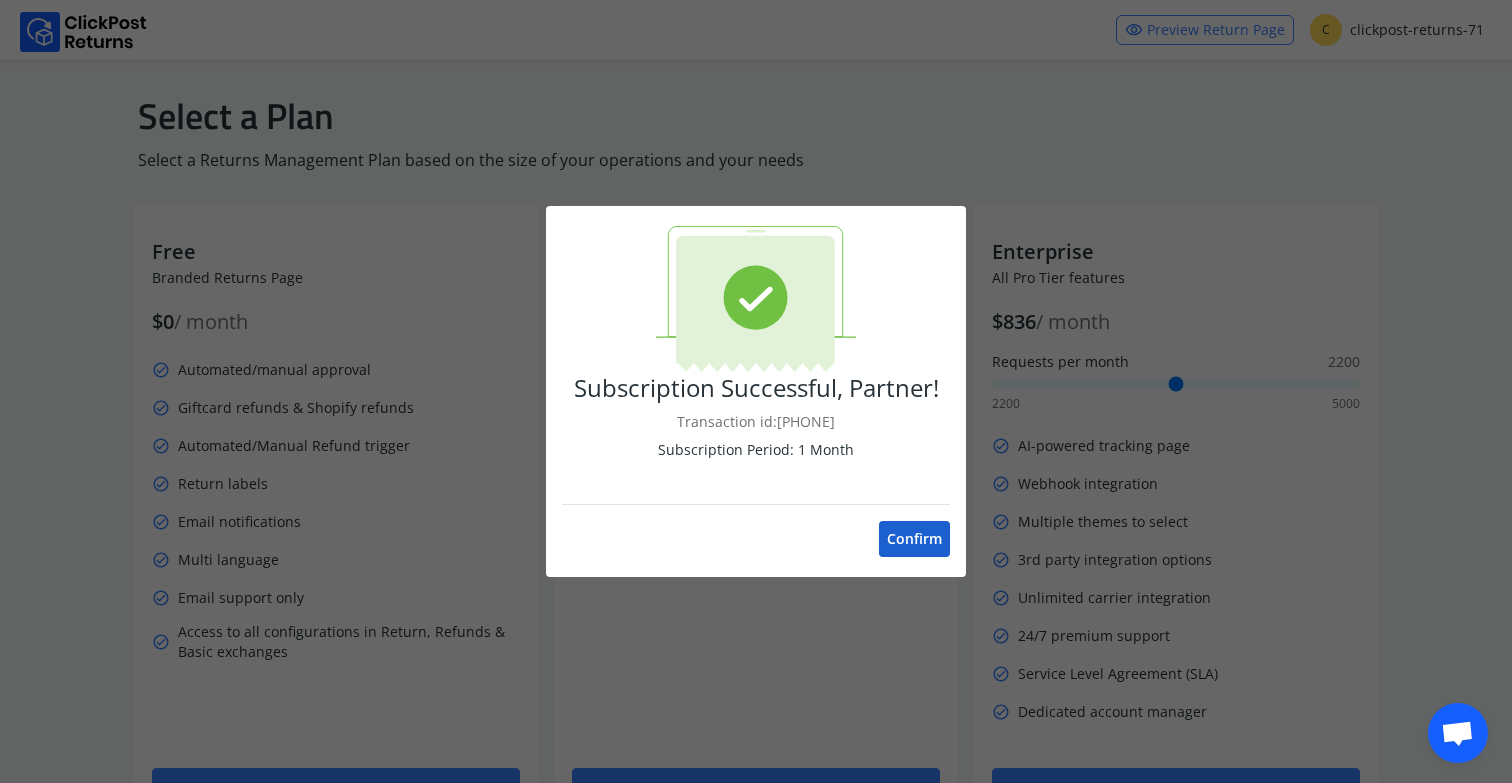 click on "Confirm" at bounding box center (914, 539) 